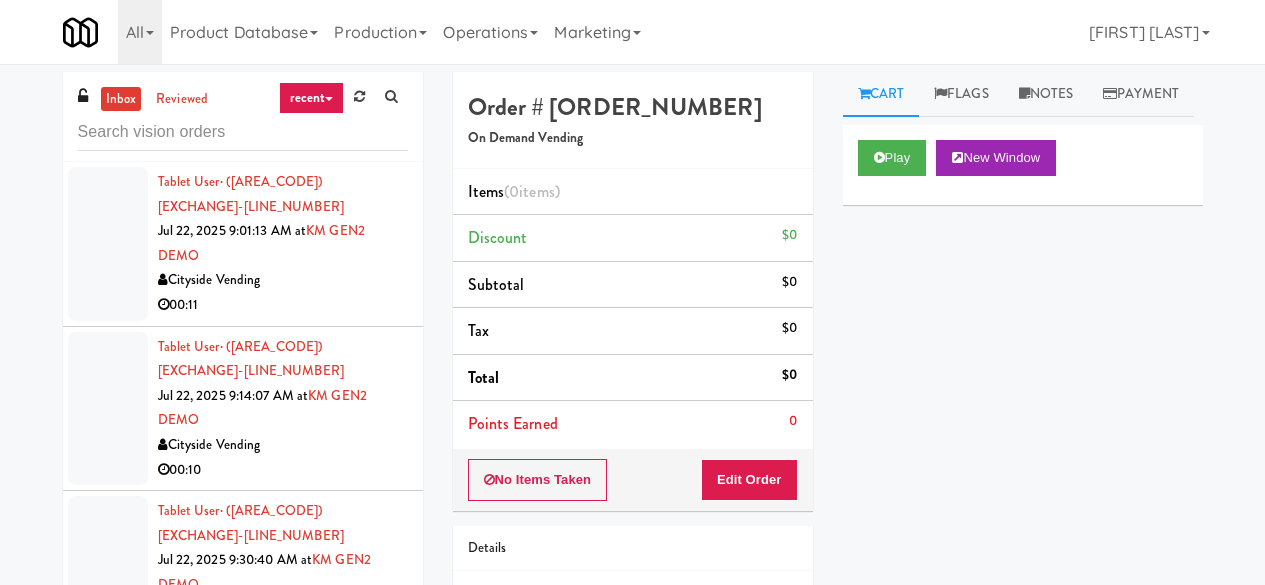 scroll, scrollTop: 0, scrollLeft: 0, axis: both 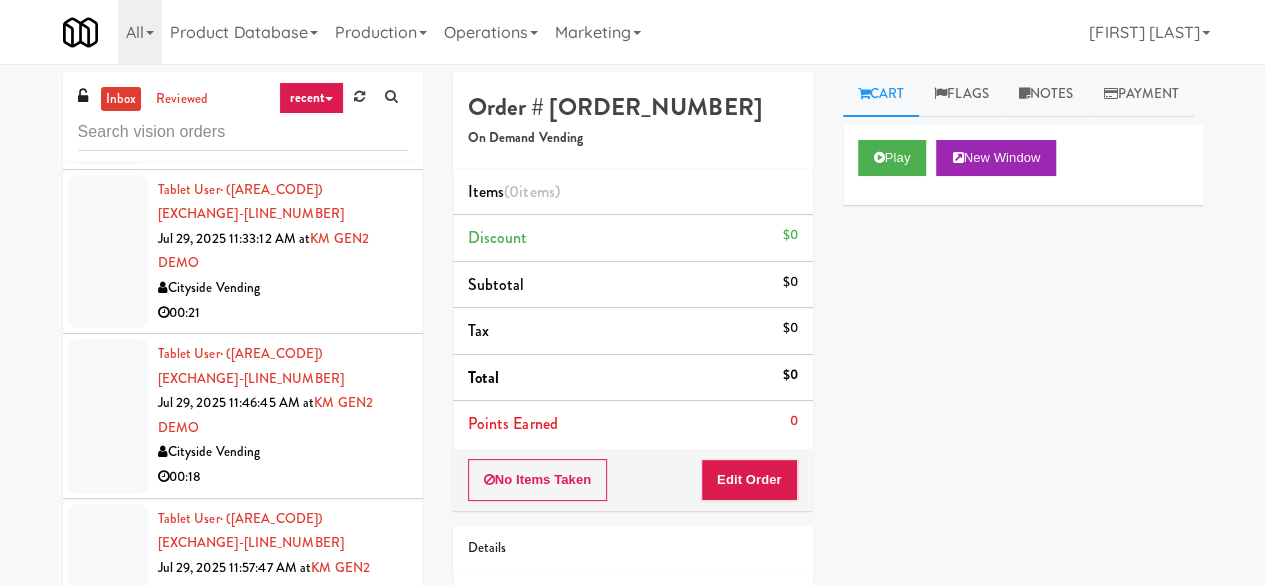 drag, startPoint x: 394, startPoint y: 565, endPoint x: 390, endPoint y: 584, distance: 19.416489 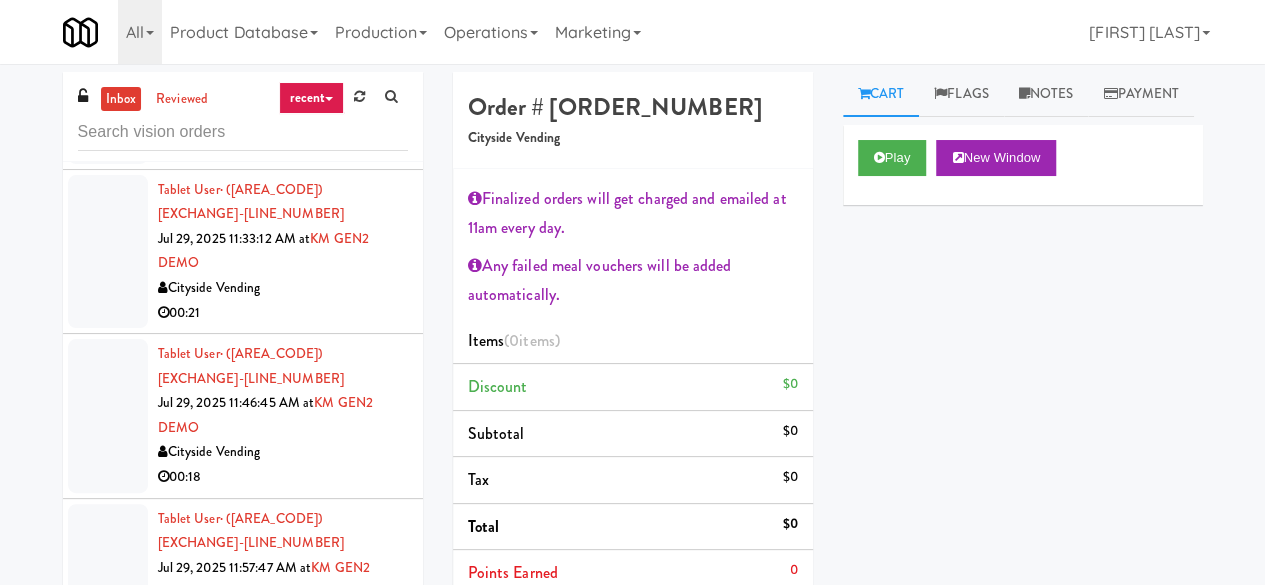 drag, startPoint x: 1059, startPoint y: 397, endPoint x: 1031, endPoint y: 376, distance: 35 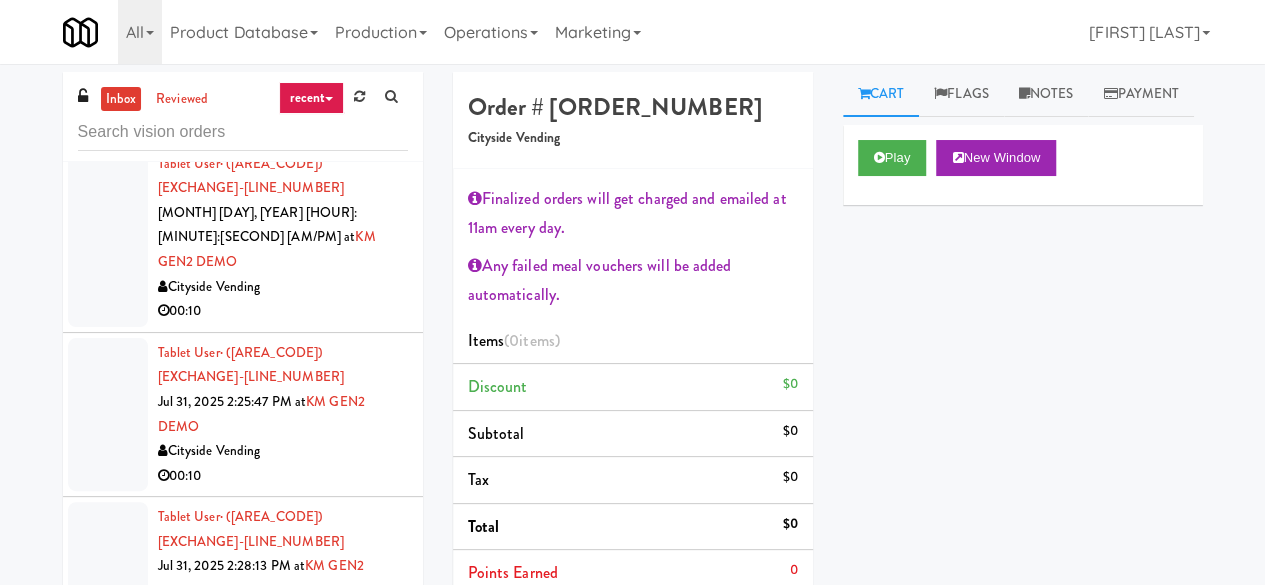 scroll, scrollTop: 12398, scrollLeft: 0, axis: vertical 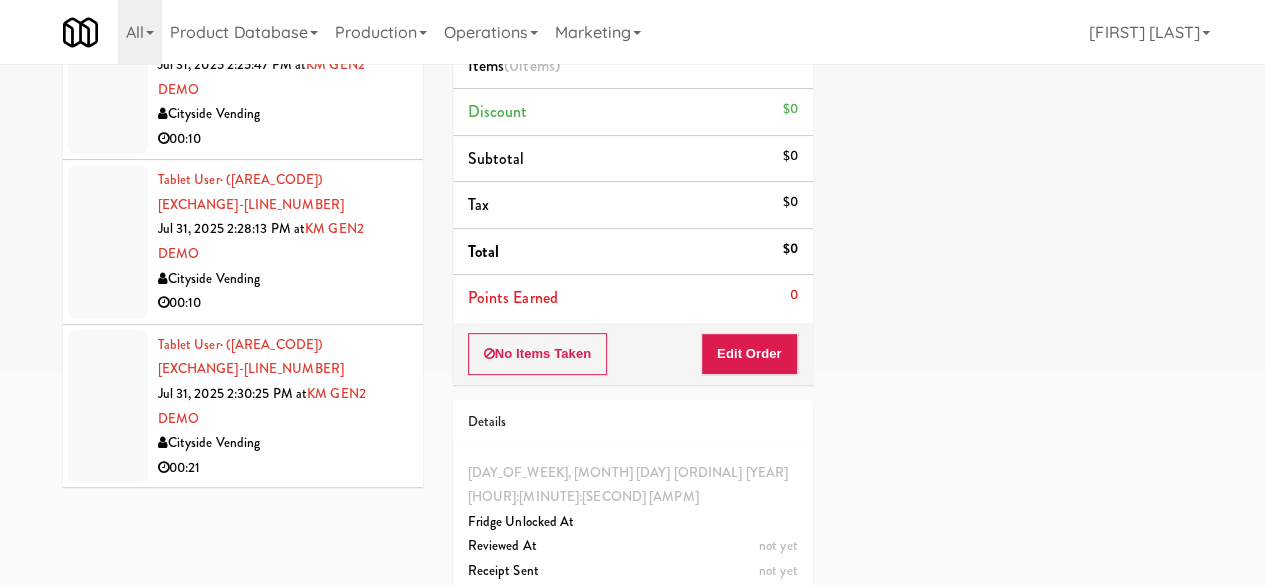 click on "KitchenMate" at bounding box center [283, 2730] 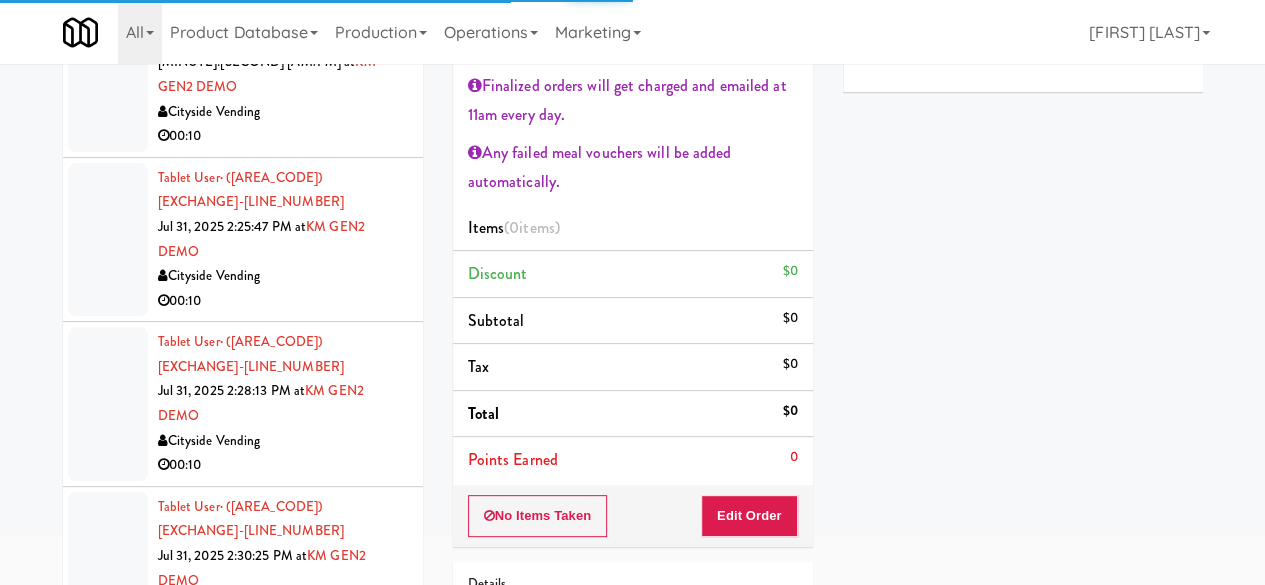scroll, scrollTop: 0, scrollLeft: 0, axis: both 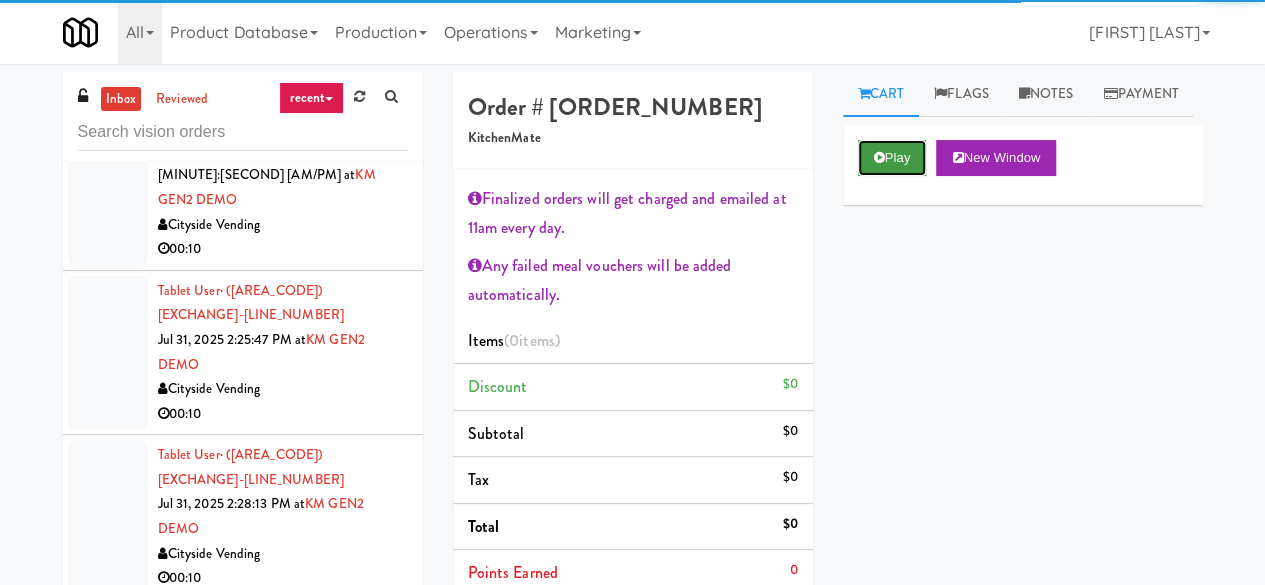 click on "Play" at bounding box center [892, 158] 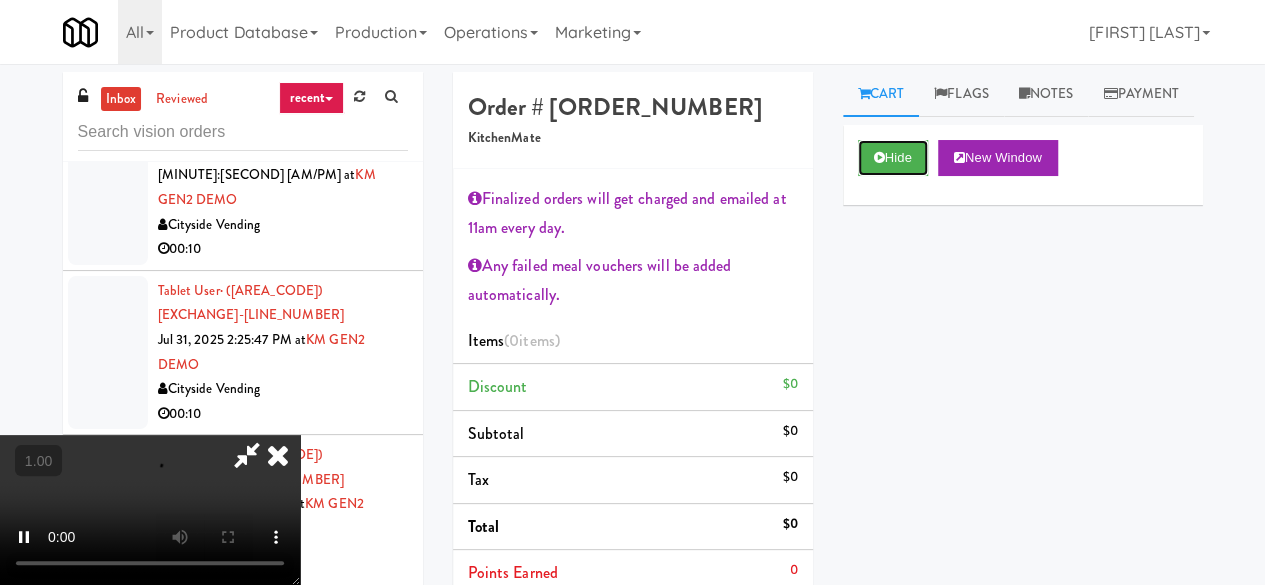 scroll, scrollTop: 315, scrollLeft: 0, axis: vertical 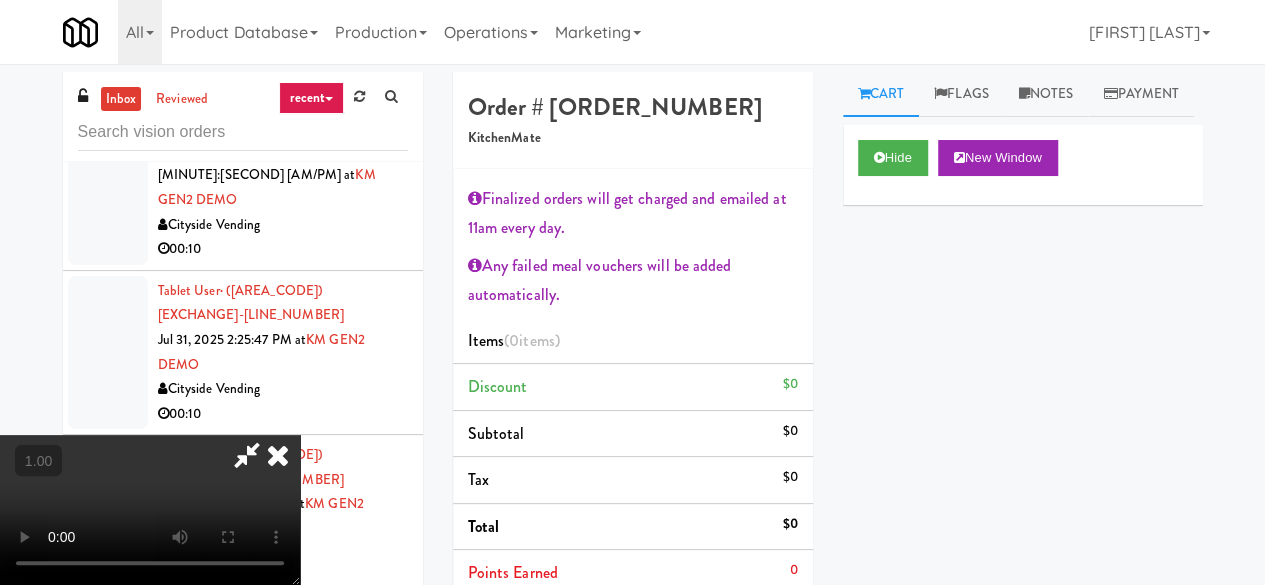 type 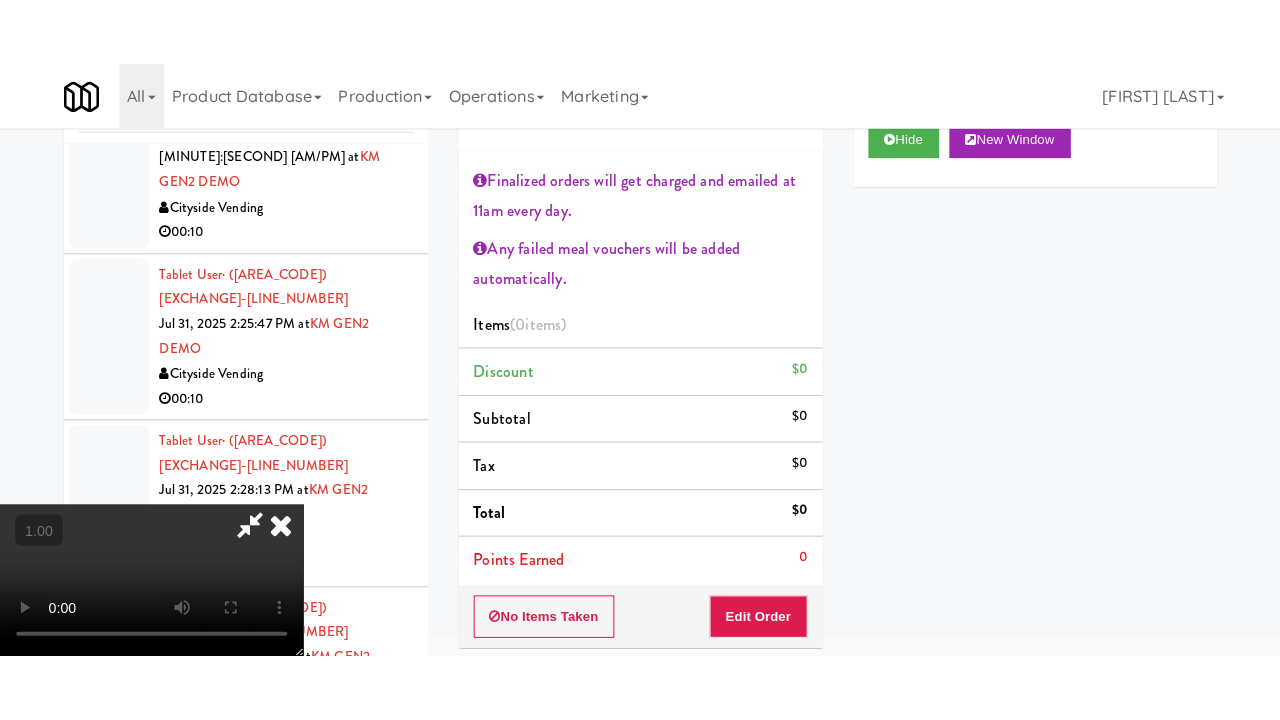 scroll, scrollTop: 200, scrollLeft: 0, axis: vertical 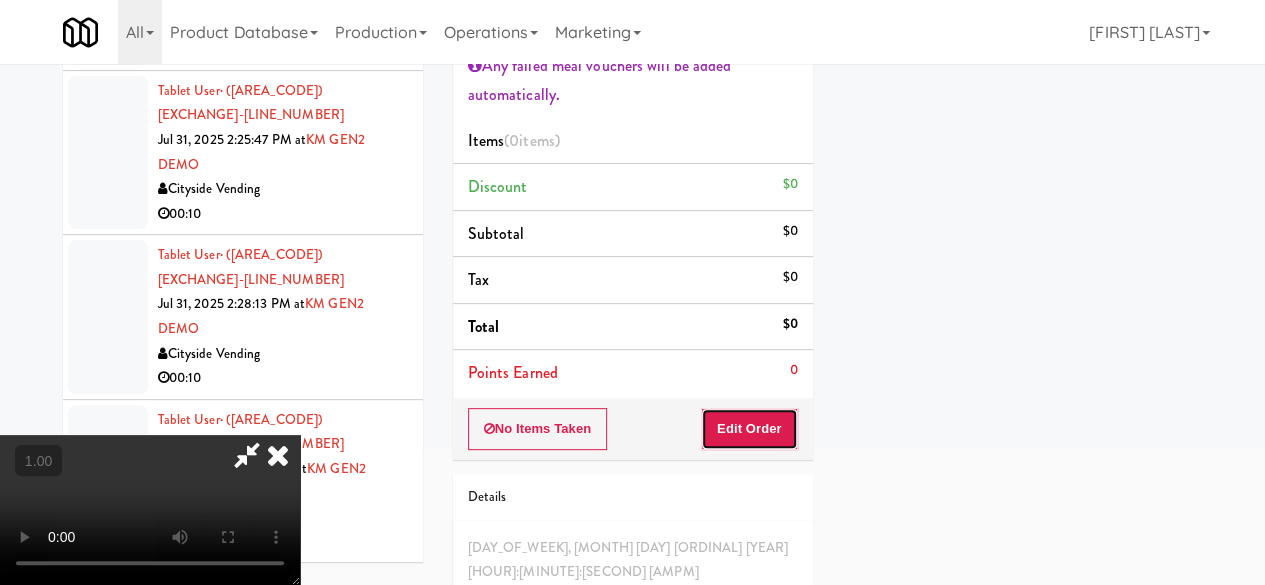 click on "Edit Order" at bounding box center [749, 429] 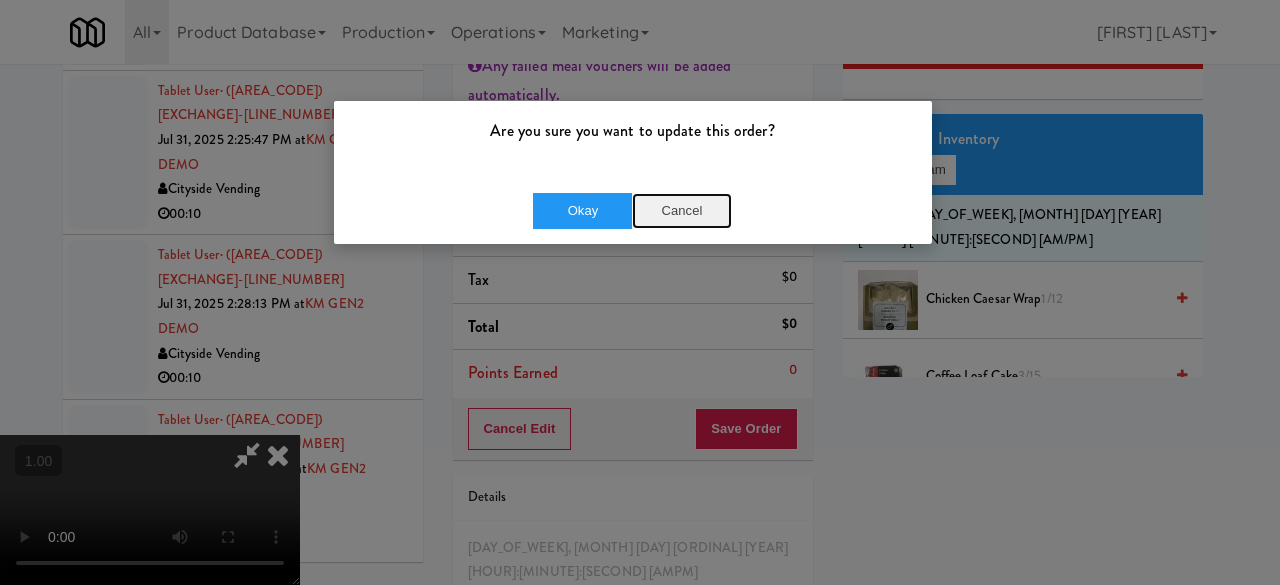 click on "Cancel" at bounding box center (682, 211) 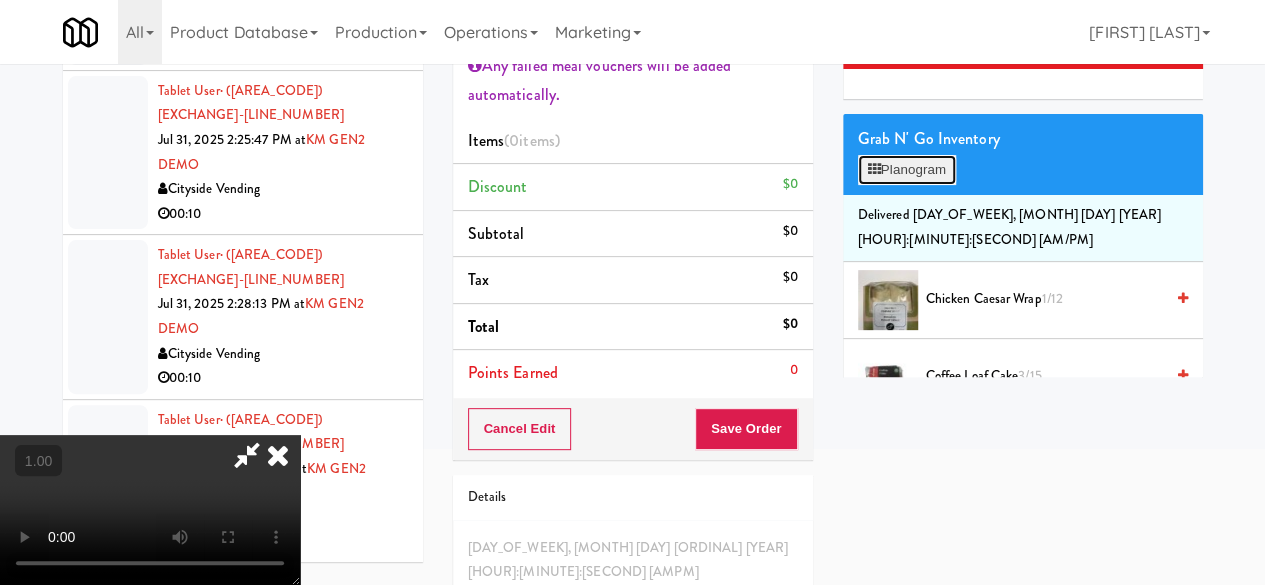 click on "Planogram" at bounding box center [907, 170] 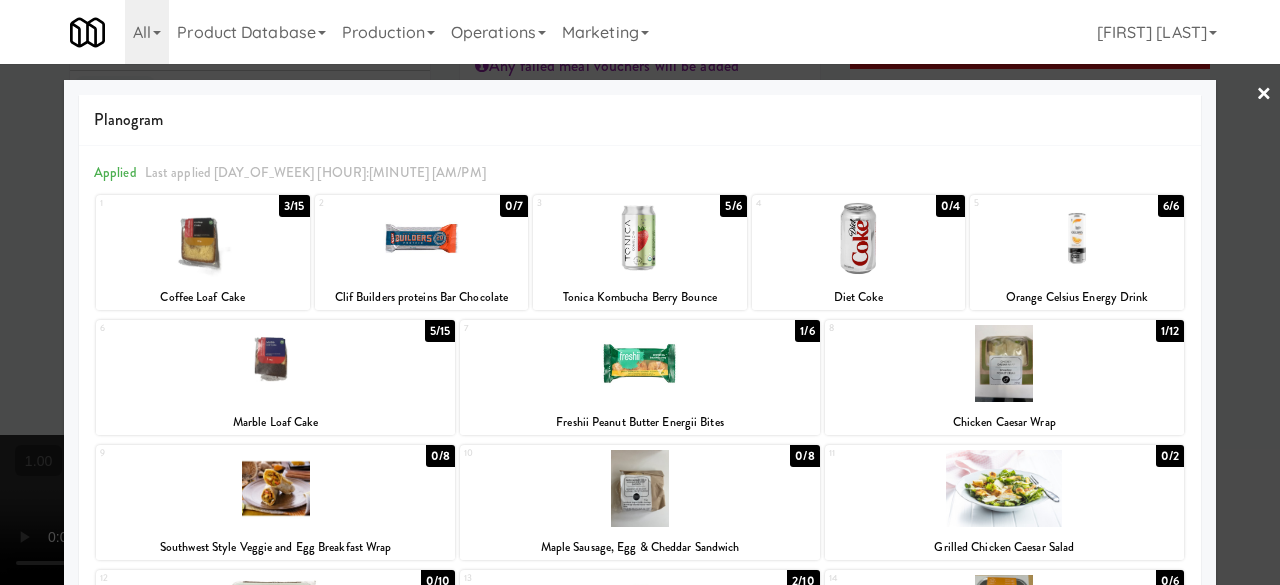 click at bounding box center [275, 363] 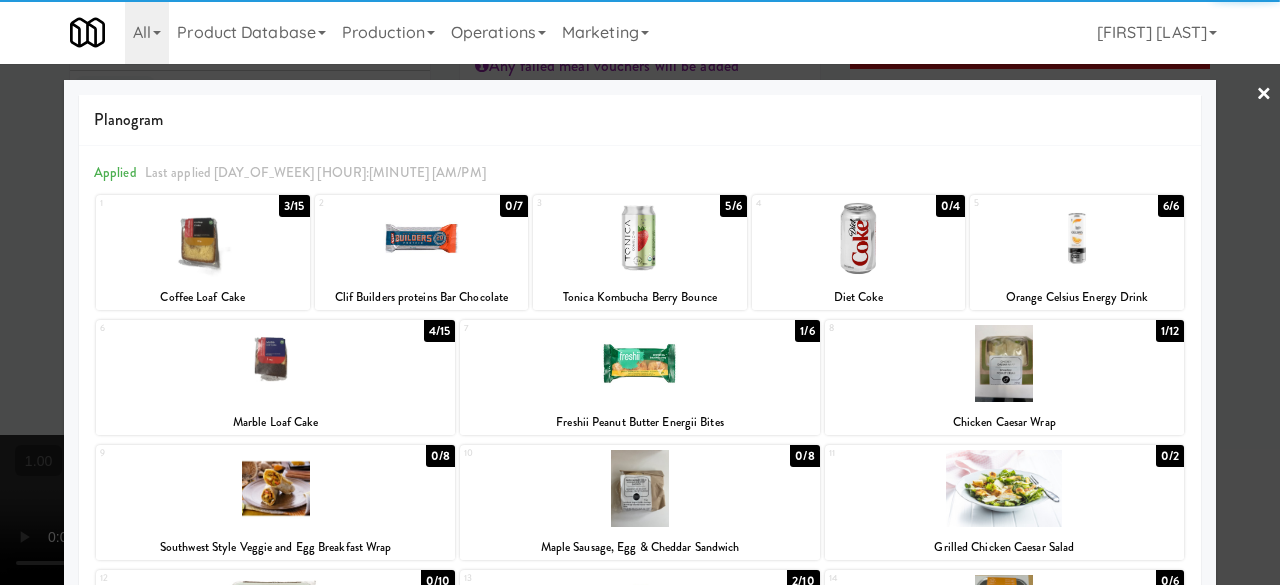 click on "×" at bounding box center [1264, 95] 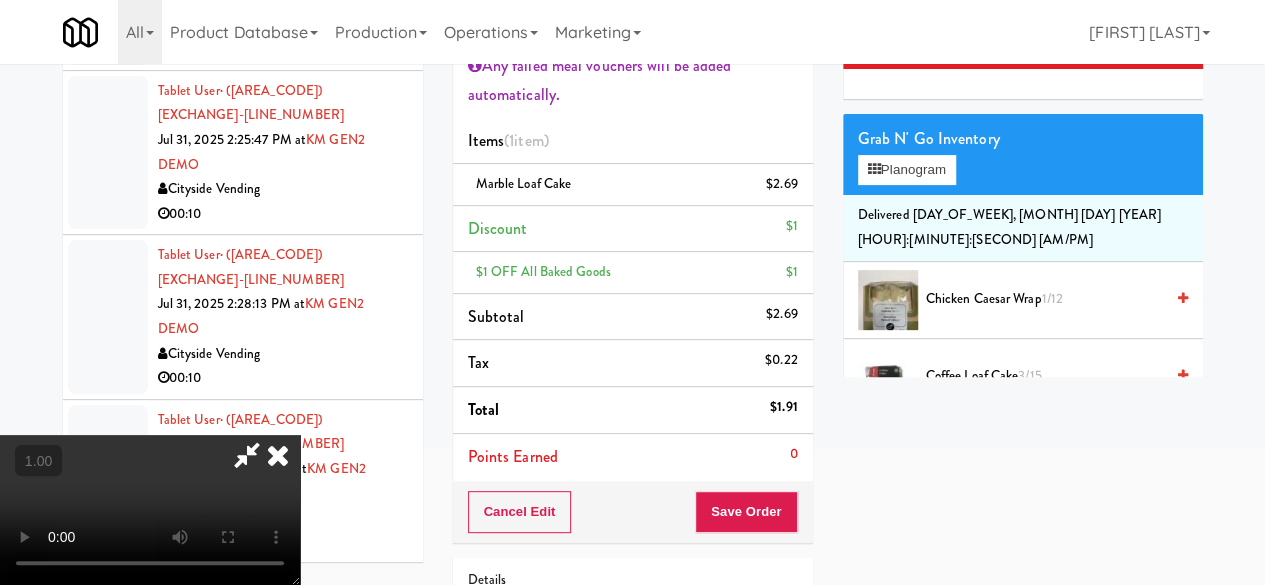 scroll, scrollTop: 41, scrollLeft: 0, axis: vertical 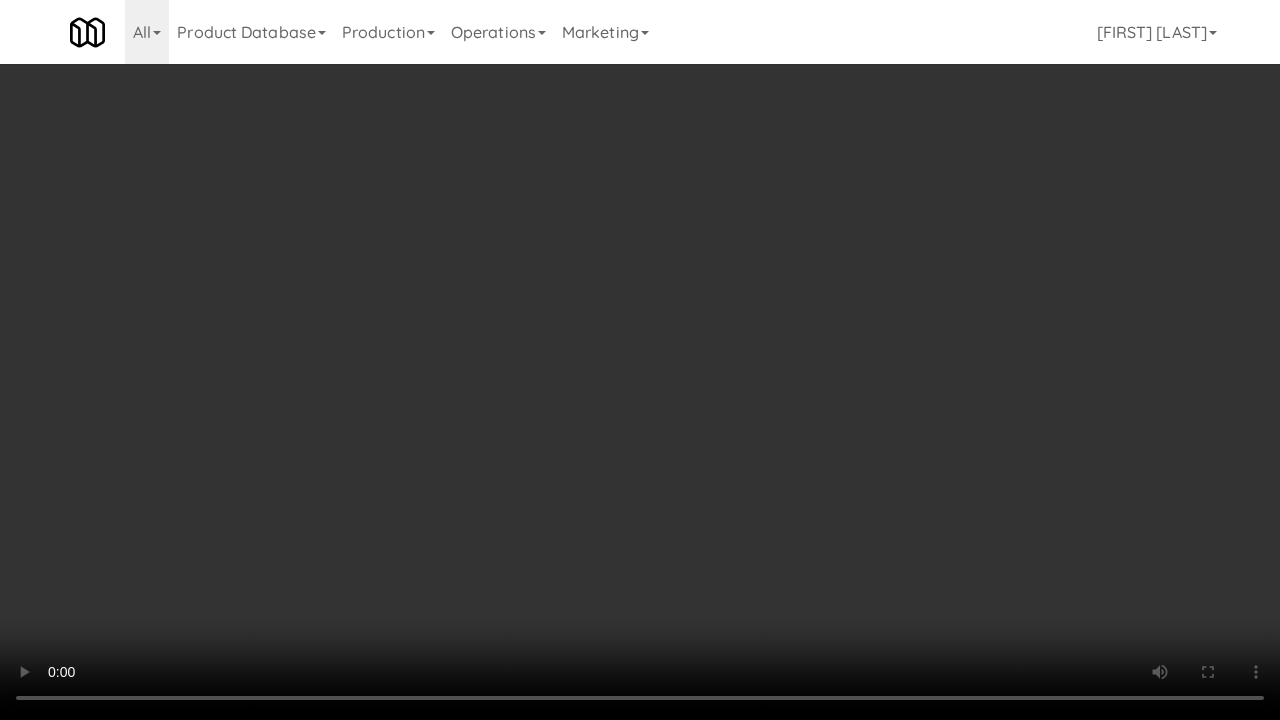 click at bounding box center (640, 360) 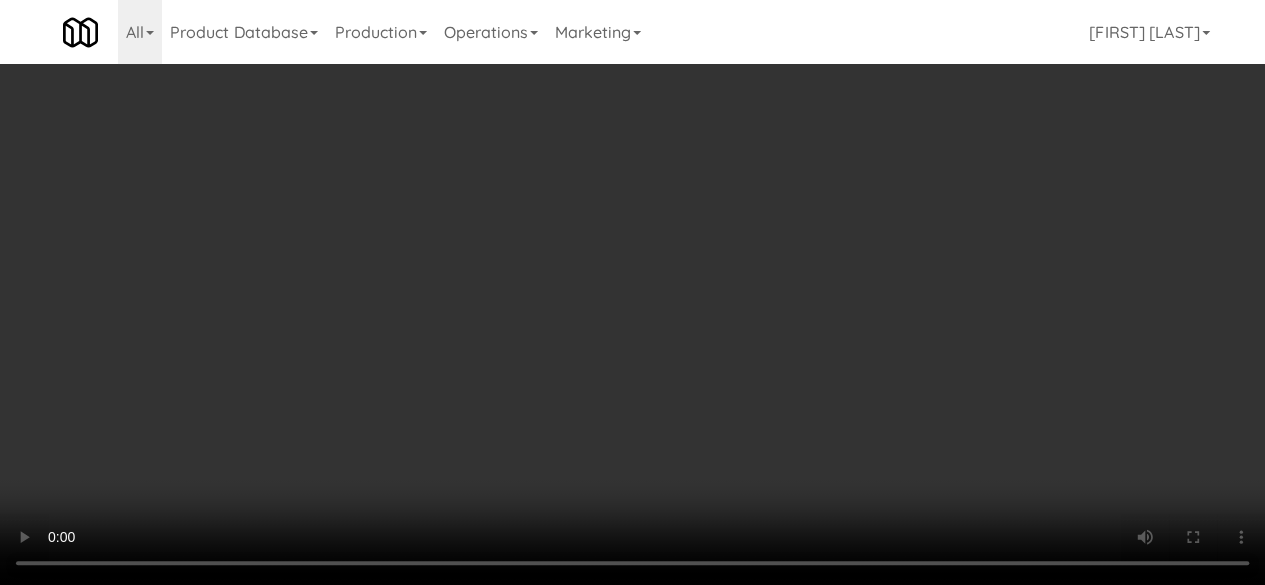 scroll, scrollTop: 315, scrollLeft: 0, axis: vertical 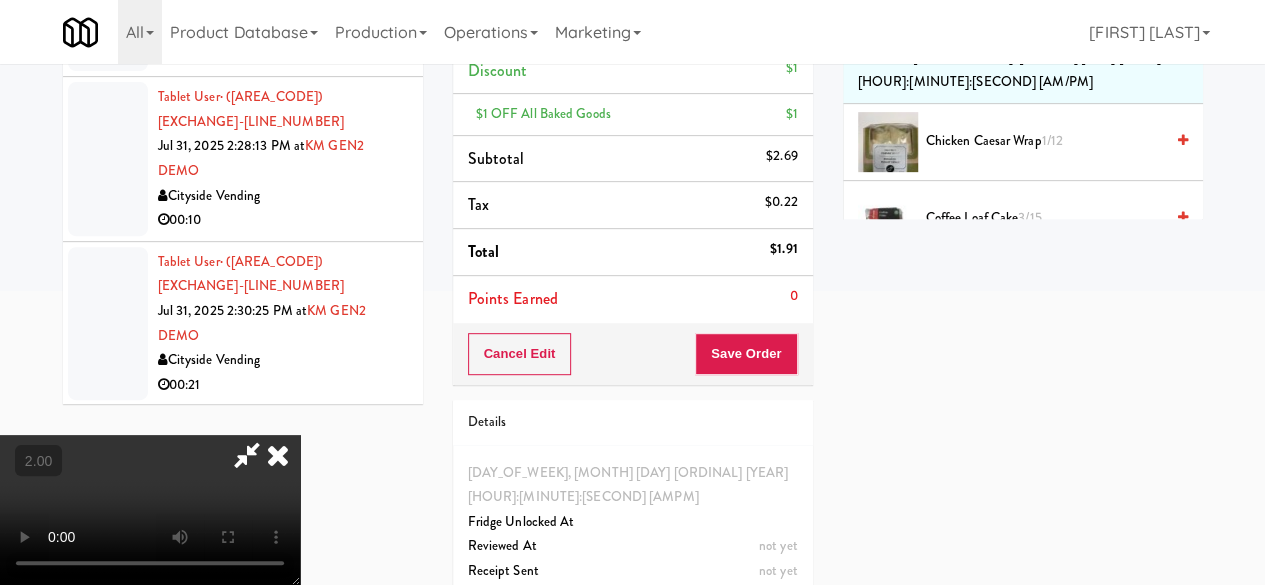 click at bounding box center (278, 455) 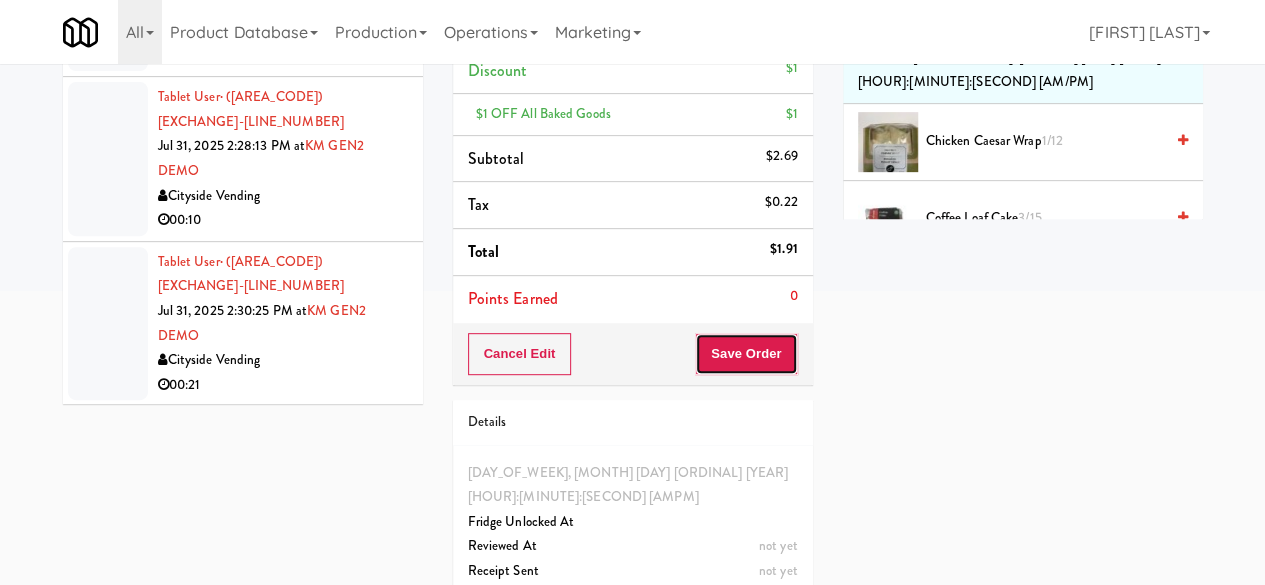 click on "Save Order" at bounding box center [746, 354] 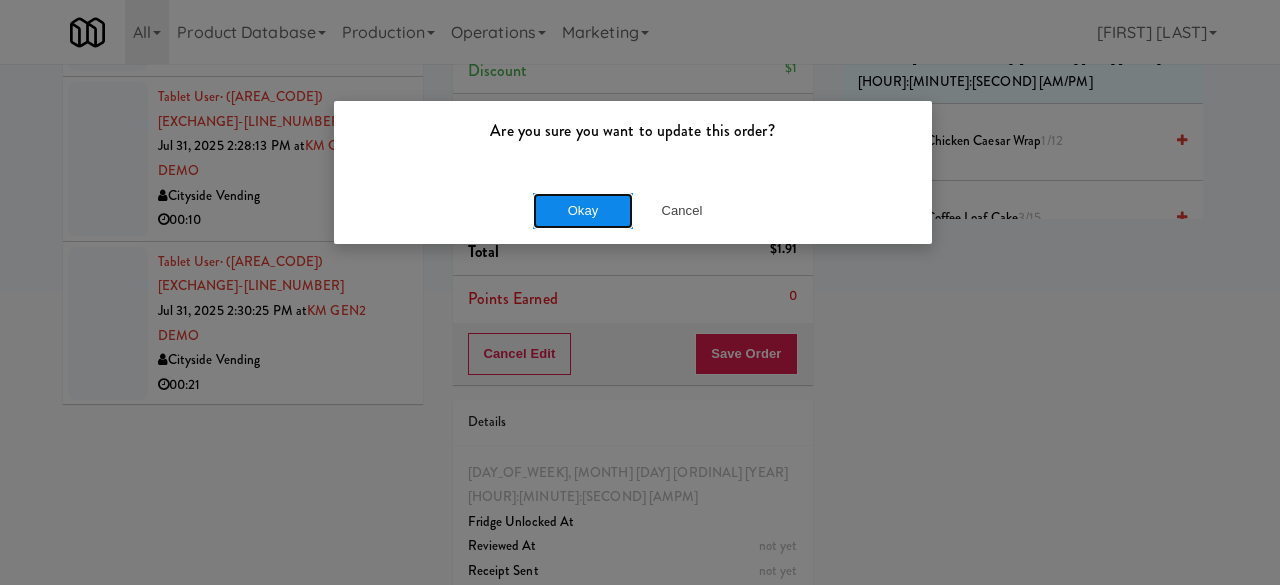 click on "Okay" at bounding box center [583, 211] 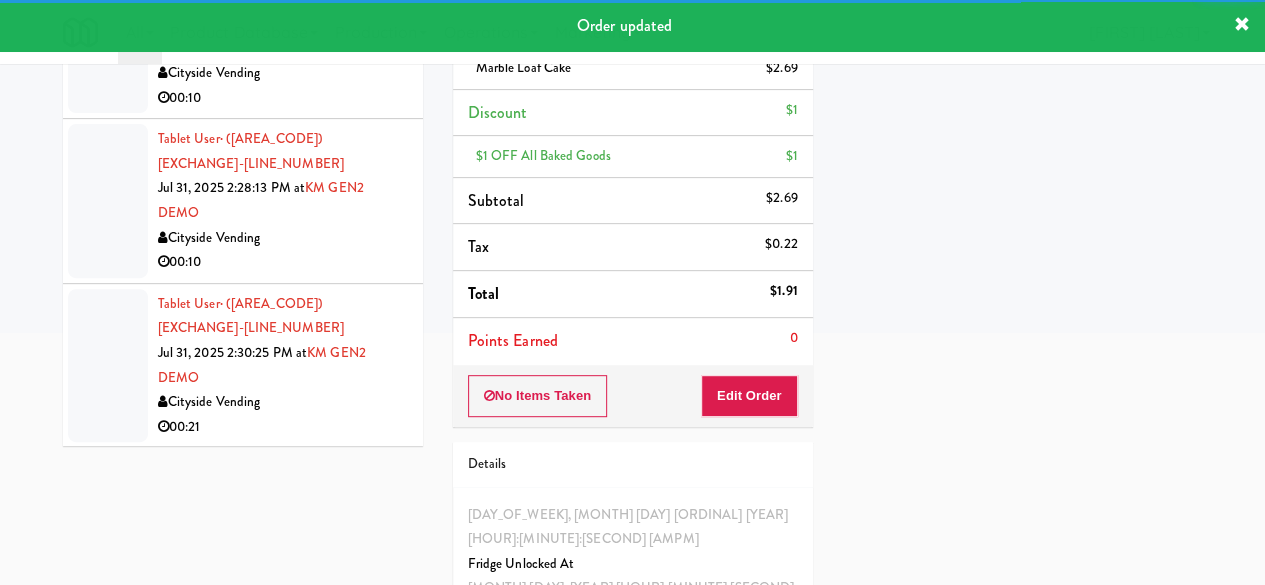 scroll, scrollTop: 358, scrollLeft: 0, axis: vertical 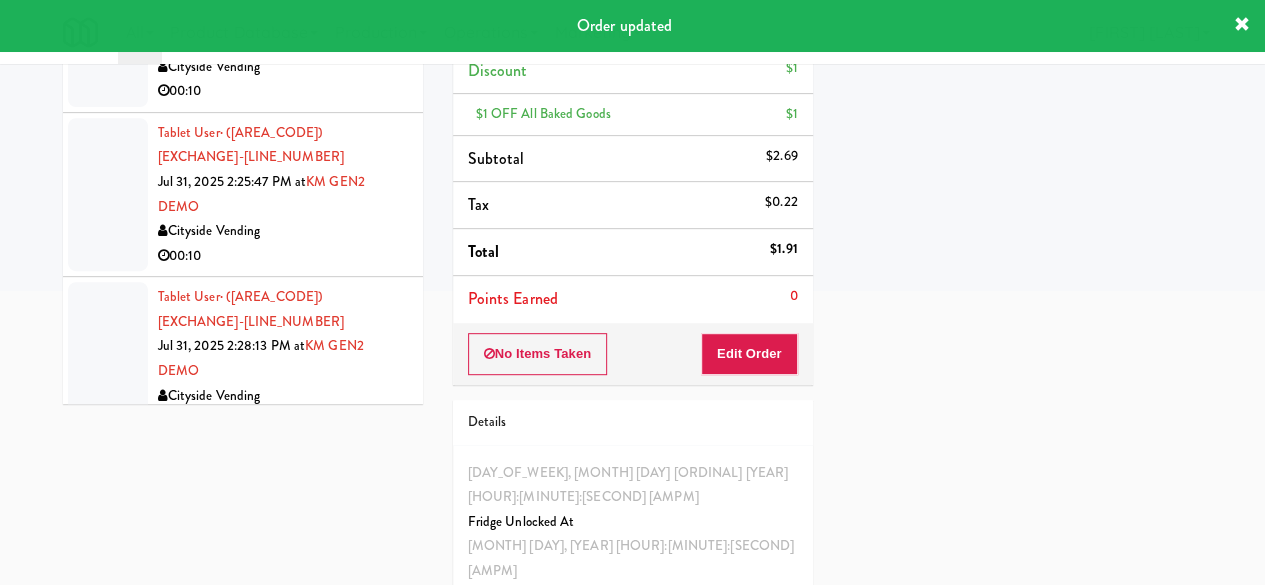 click on "KitchenMate" at bounding box center (283, 2469) 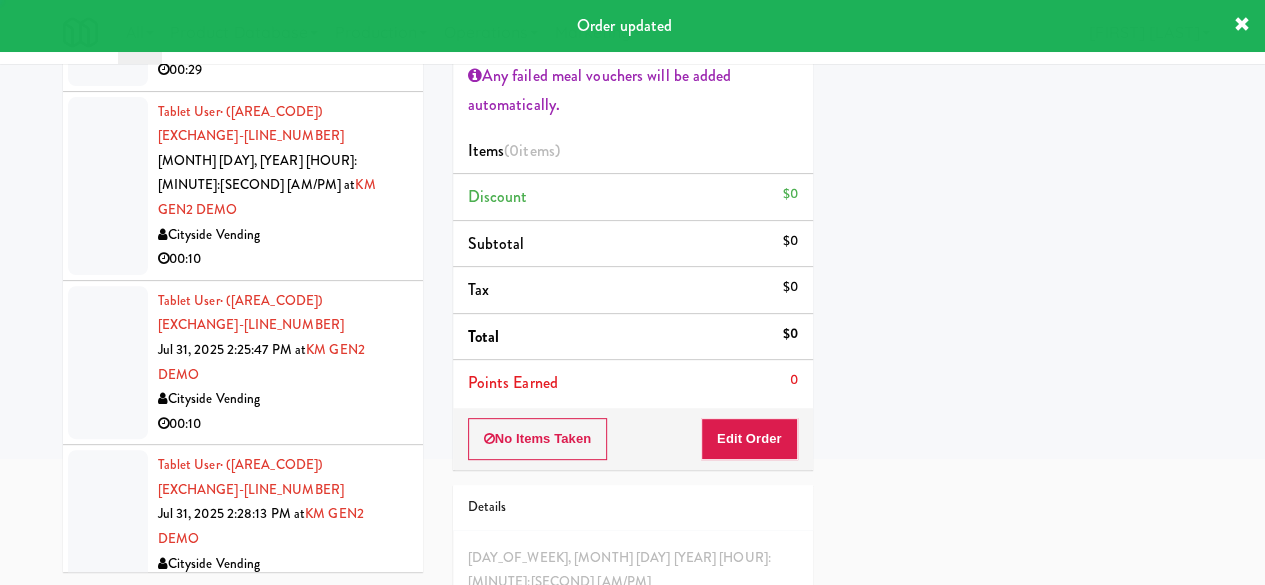 scroll, scrollTop: 275, scrollLeft: 0, axis: vertical 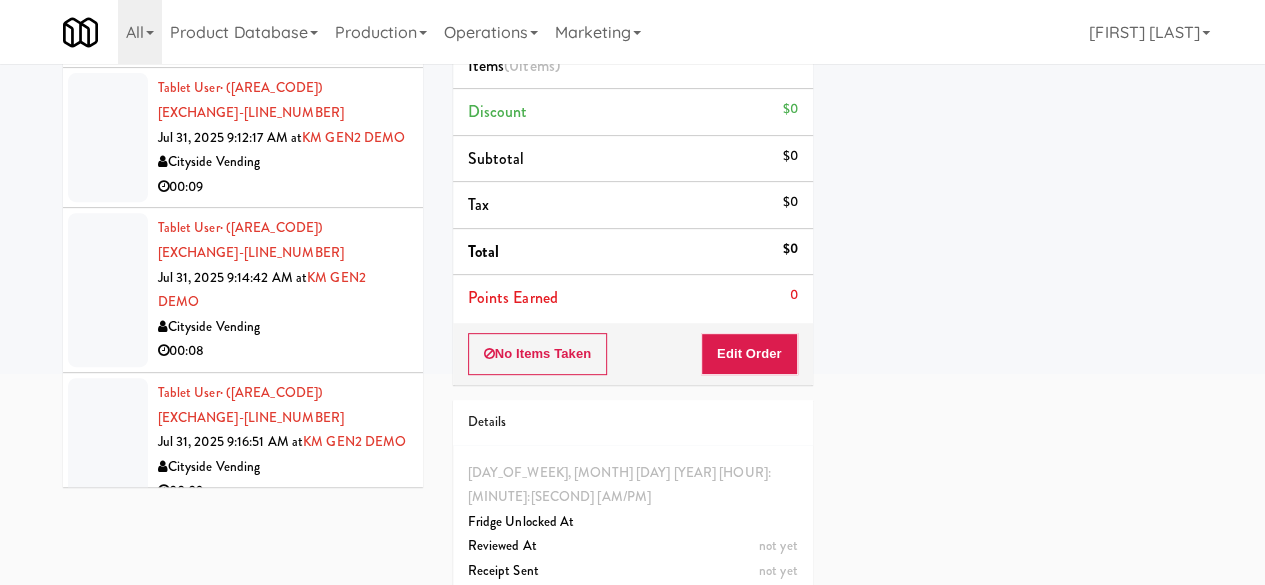 click on "Brew City Bites" at bounding box center [283, 2277] 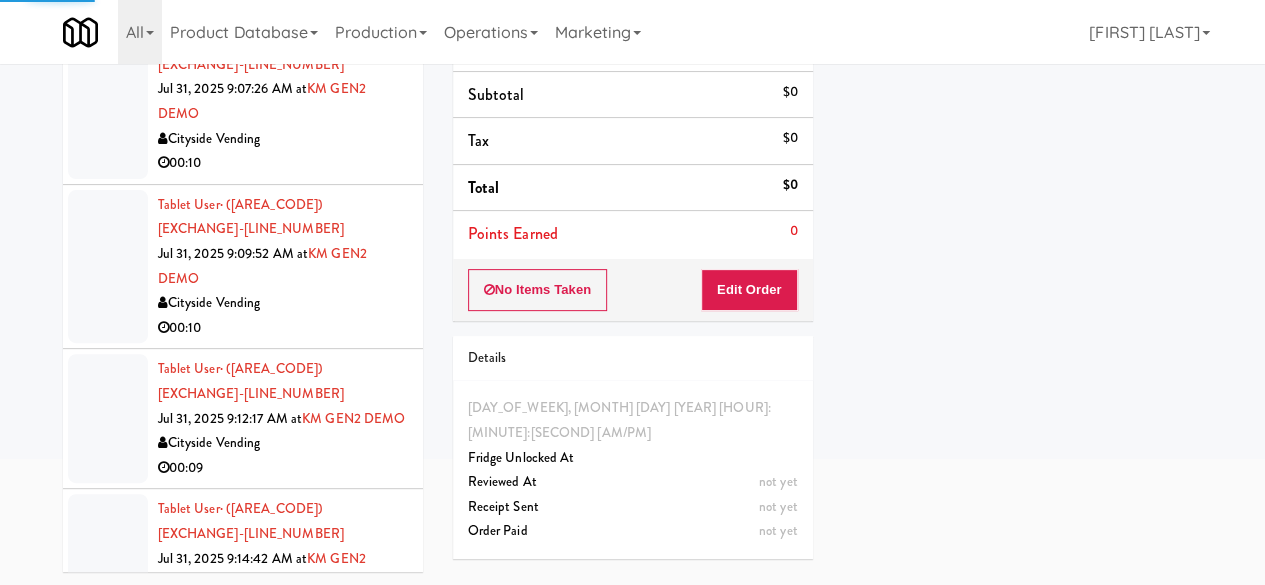 scroll, scrollTop: 10898, scrollLeft: 0, axis: vertical 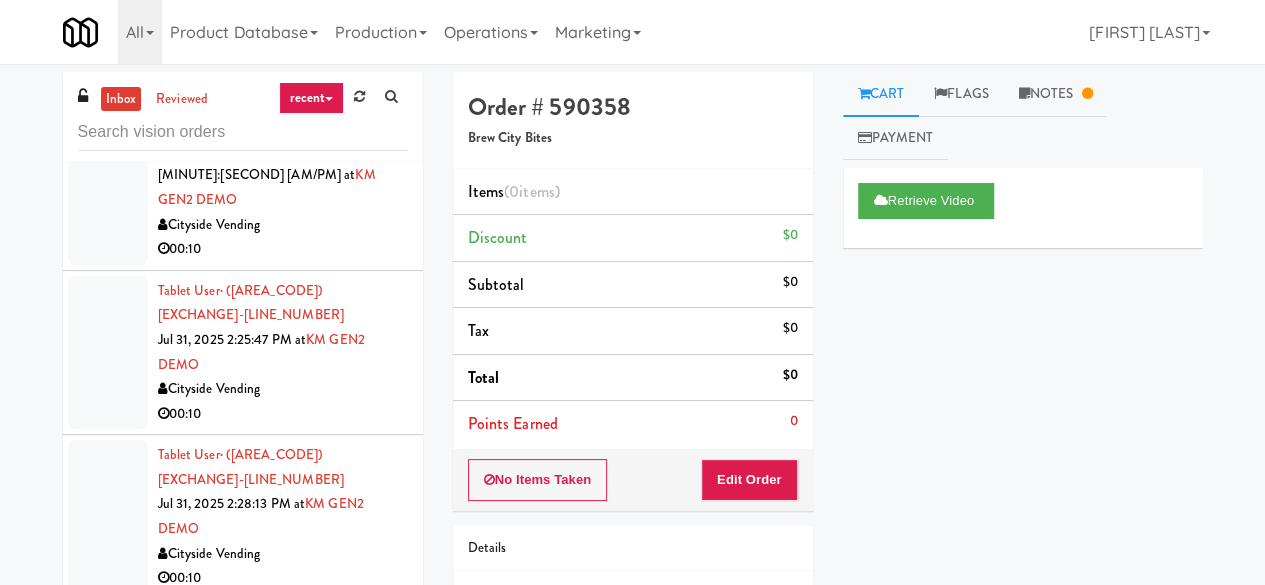 click on "00:05" at bounding box center [283, 2487] 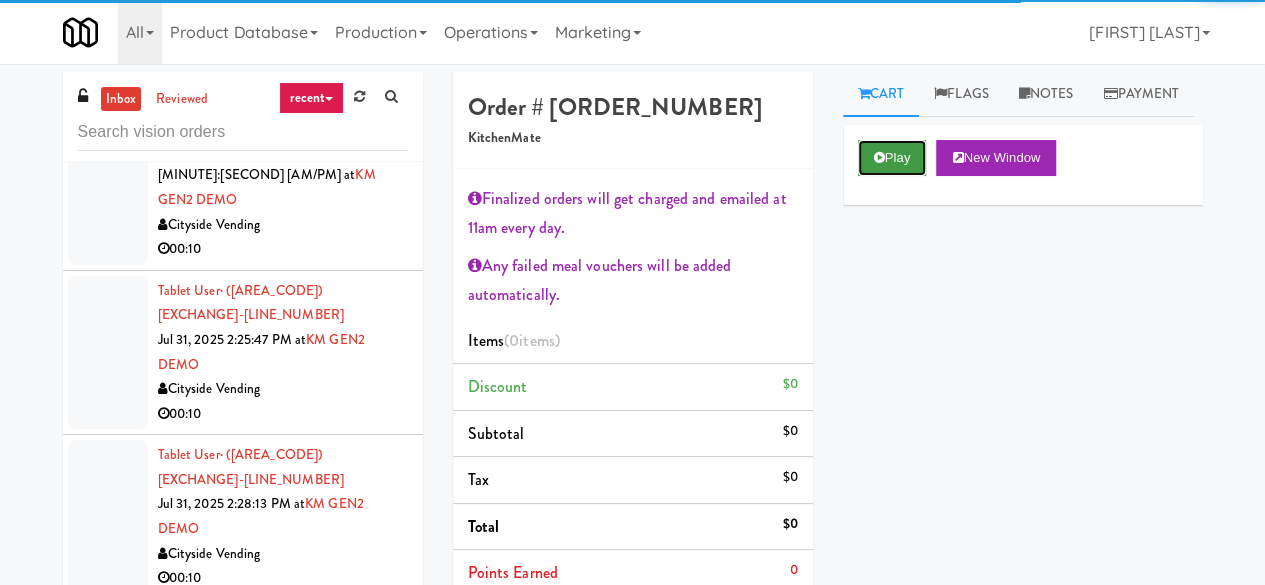 click on "Play" at bounding box center [892, 158] 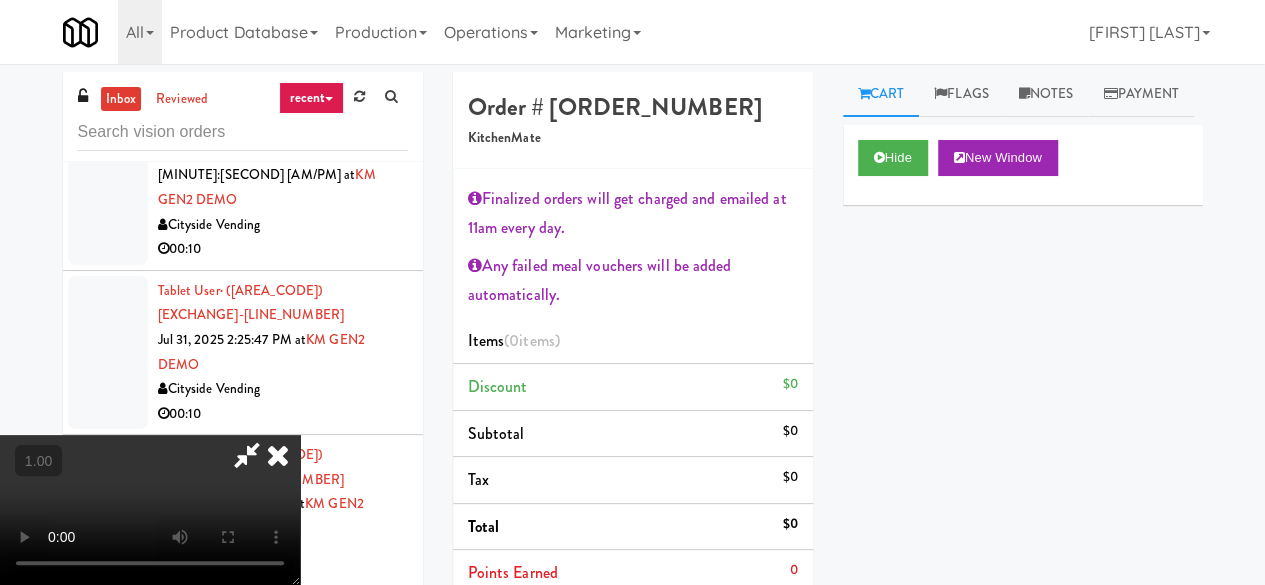 click at bounding box center (150, 510) 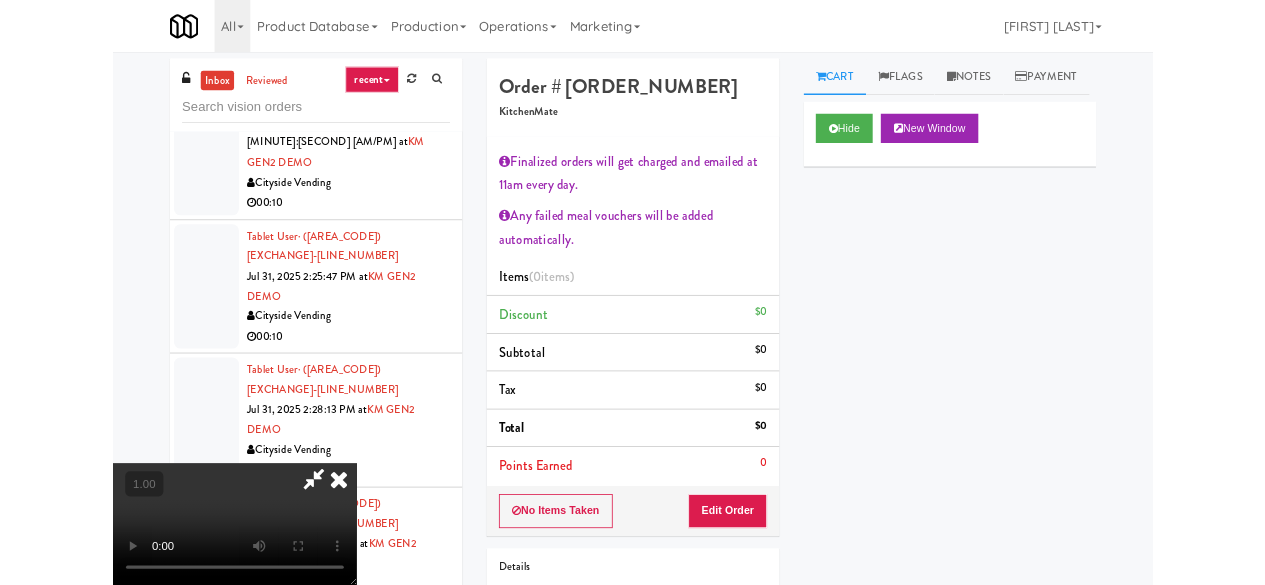 scroll, scrollTop: 41, scrollLeft: 0, axis: vertical 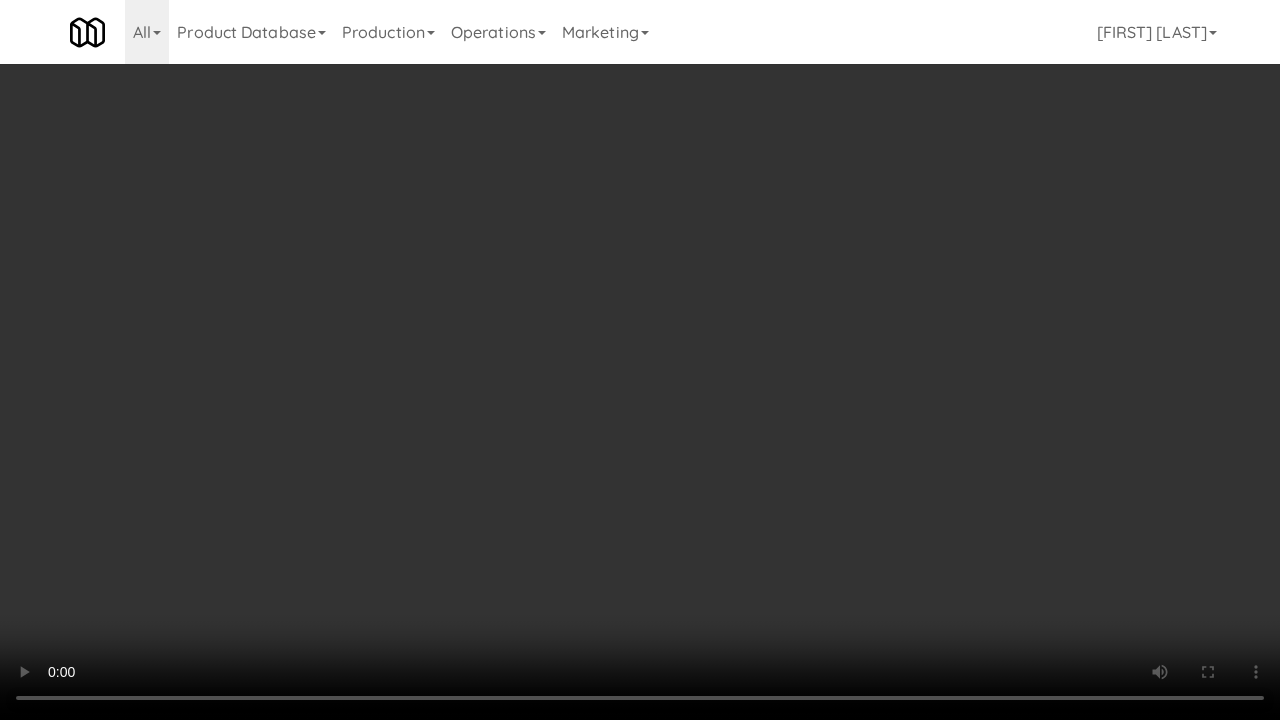 type 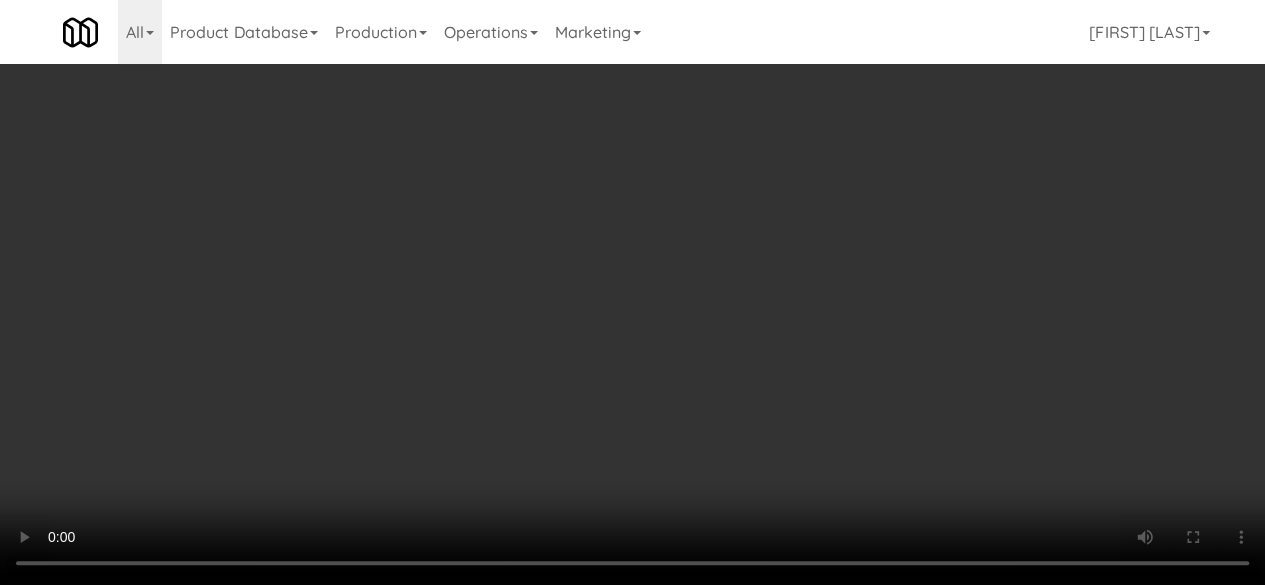 scroll, scrollTop: 200, scrollLeft: 0, axis: vertical 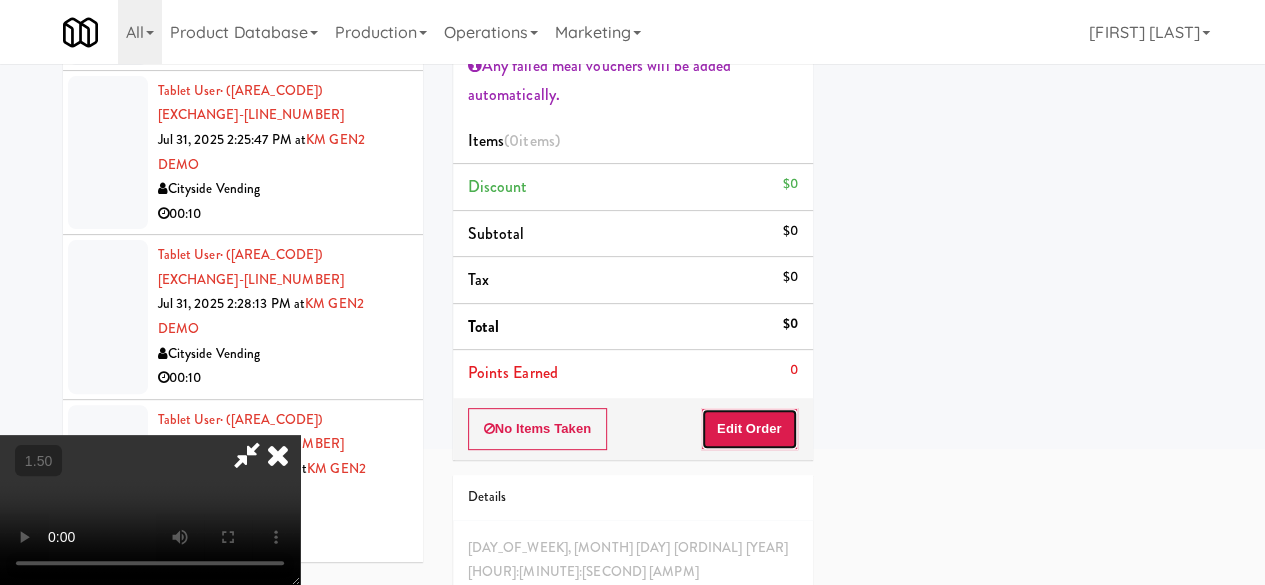 click on "Edit Order" at bounding box center (749, 429) 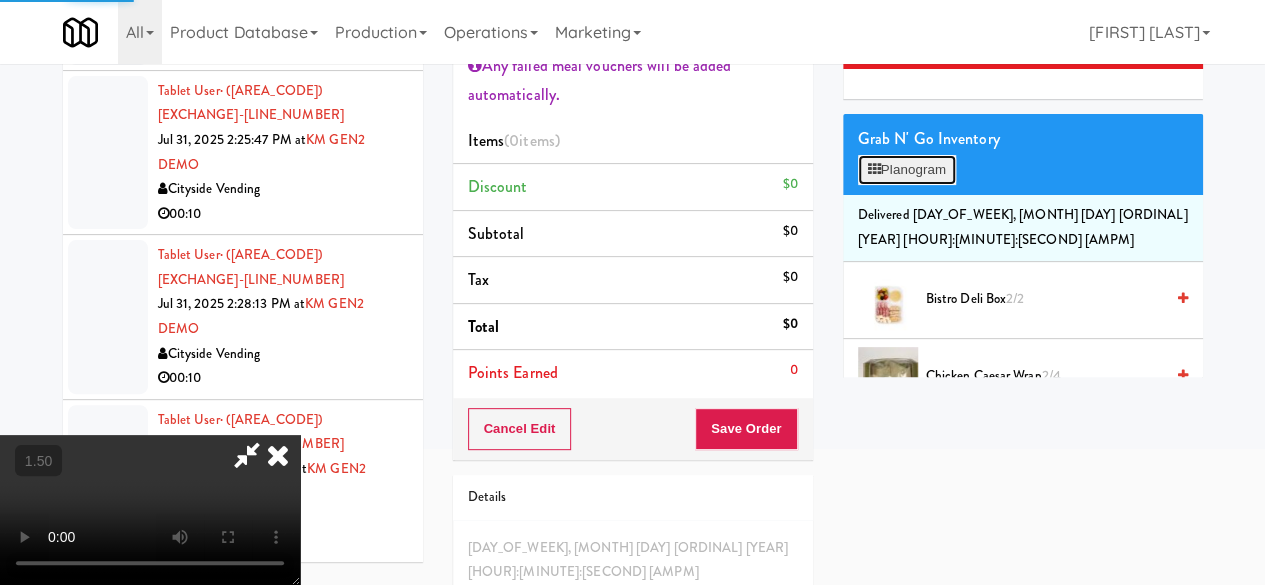click on "Planogram" at bounding box center (907, 170) 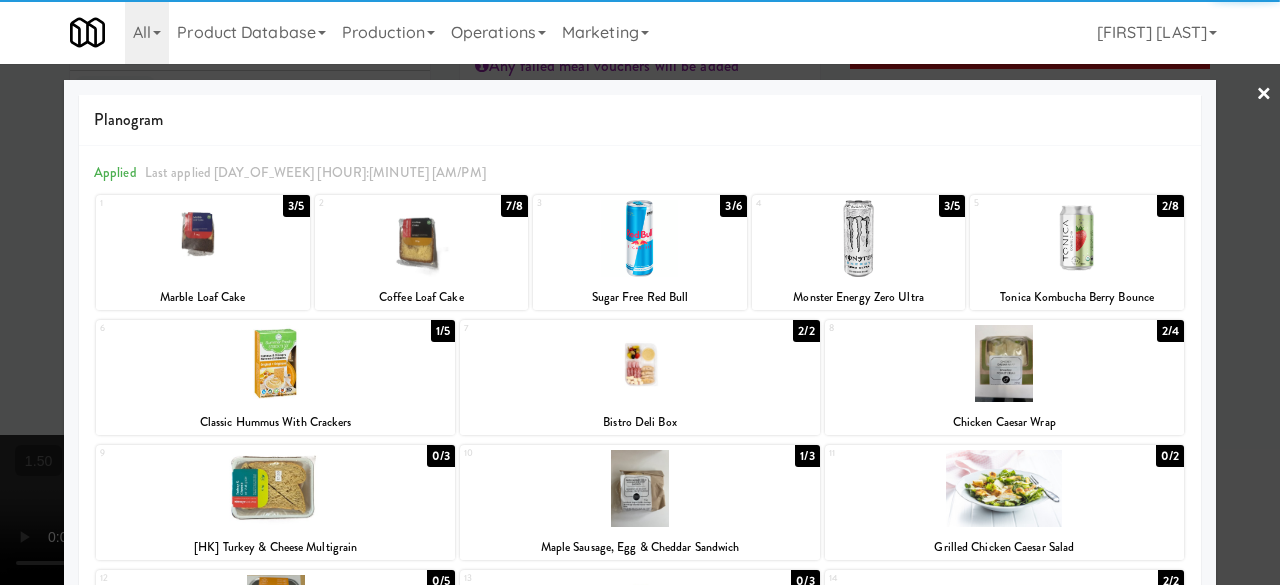 click at bounding box center [275, 363] 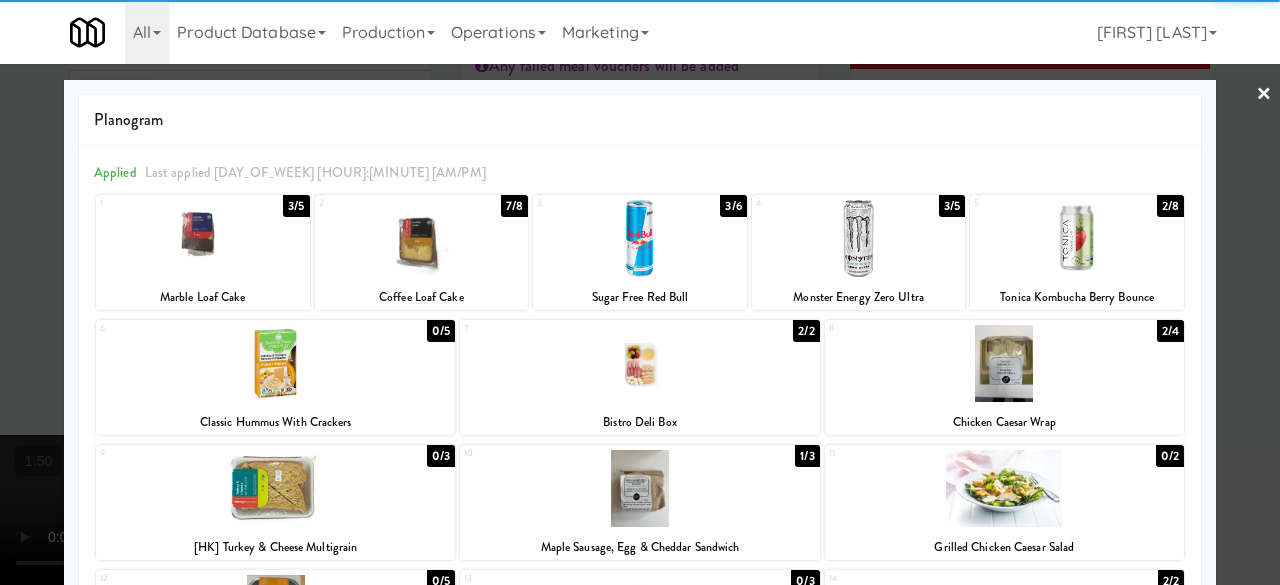 click on "×" at bounding box center [1264, 95] 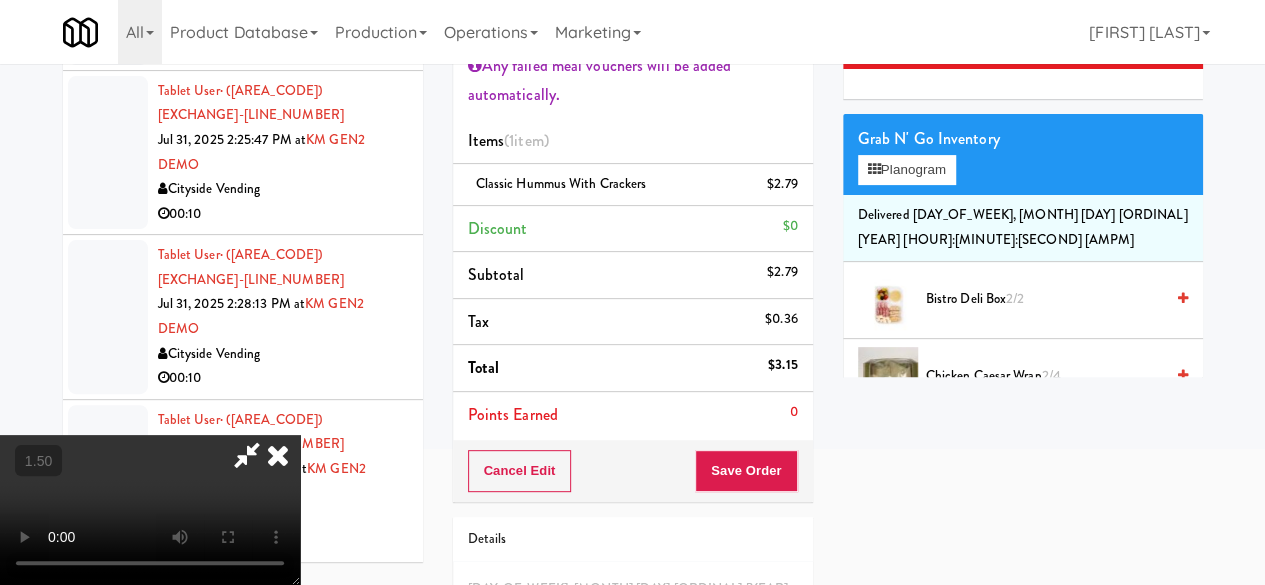 scroll, scrollTop: 315, scrollLeft: 0, axis: vertical 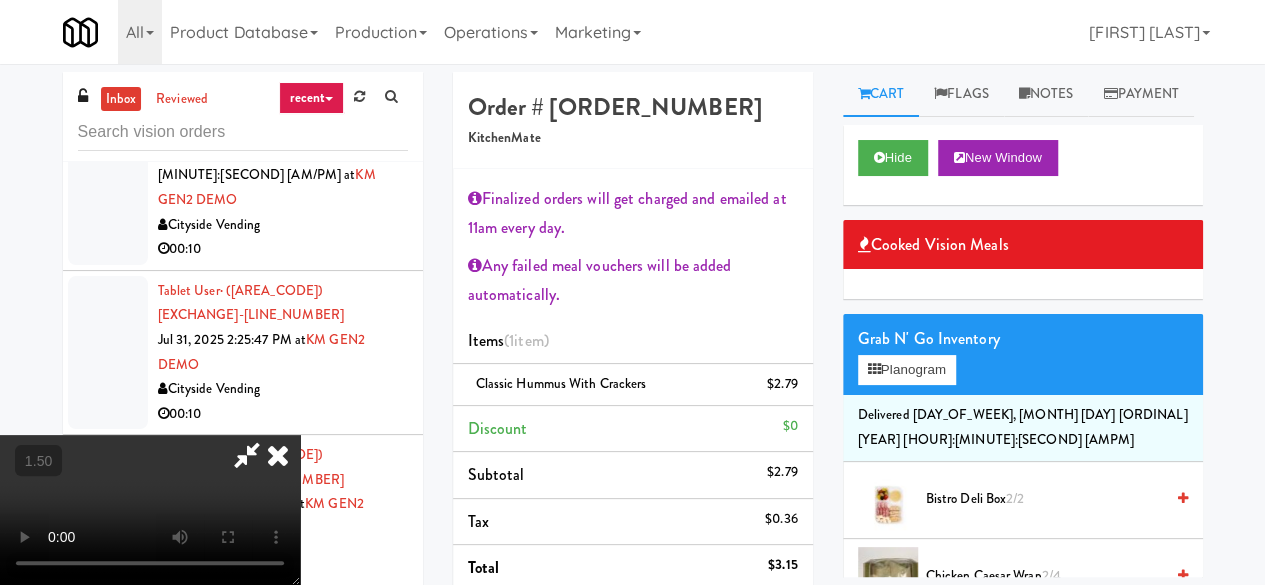 click at bounding box center (278, 455) 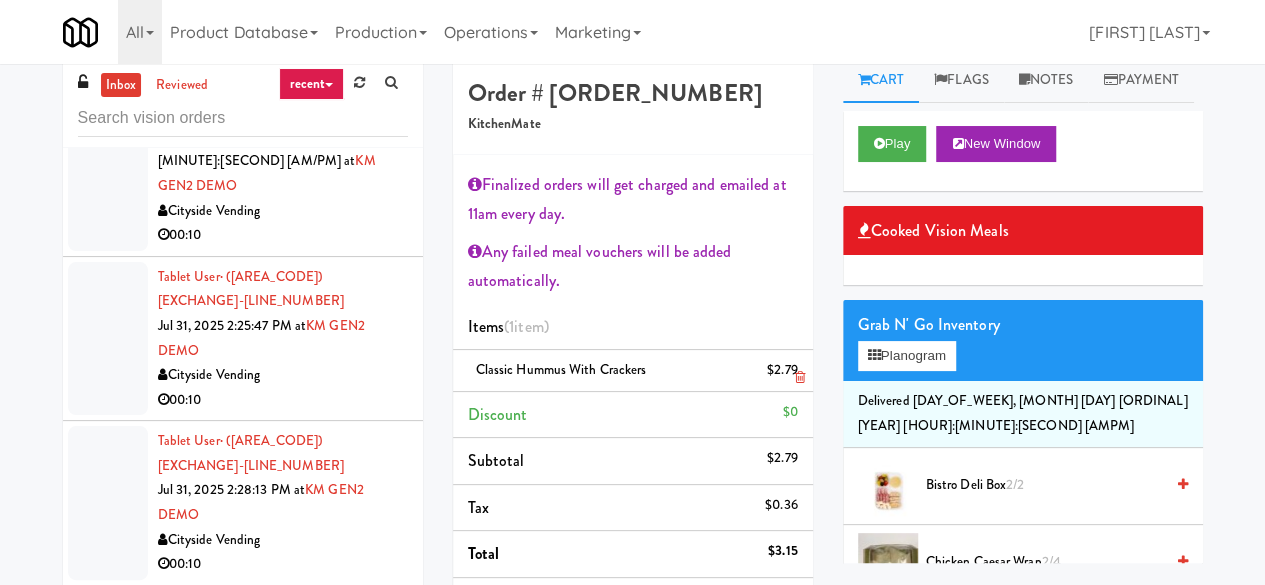 scroll, scrollTop: 200, scrollLeft: 0, axis: vertical 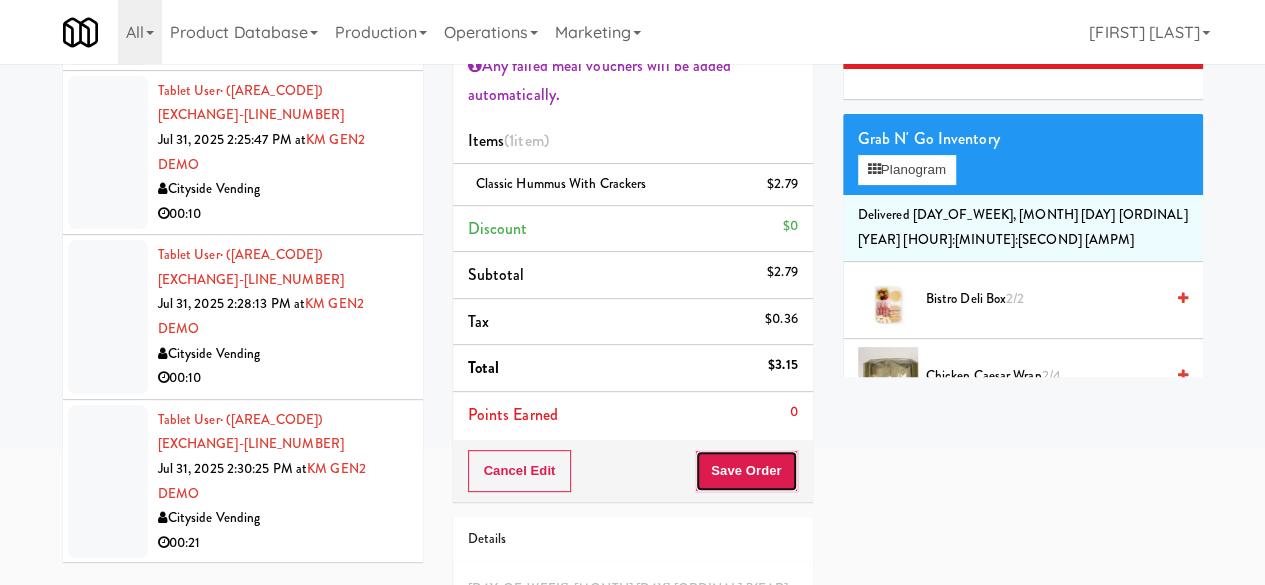 click on "Save Order" at bounding box center (746, 471) 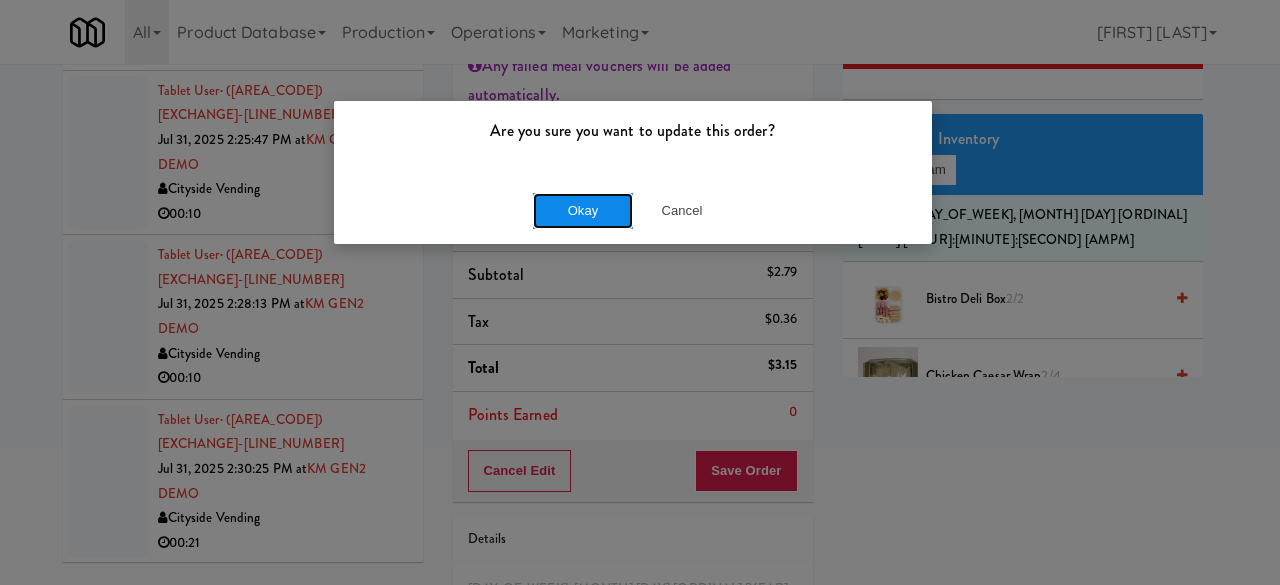 click on "Okay" at bounding box center [583, 211] 